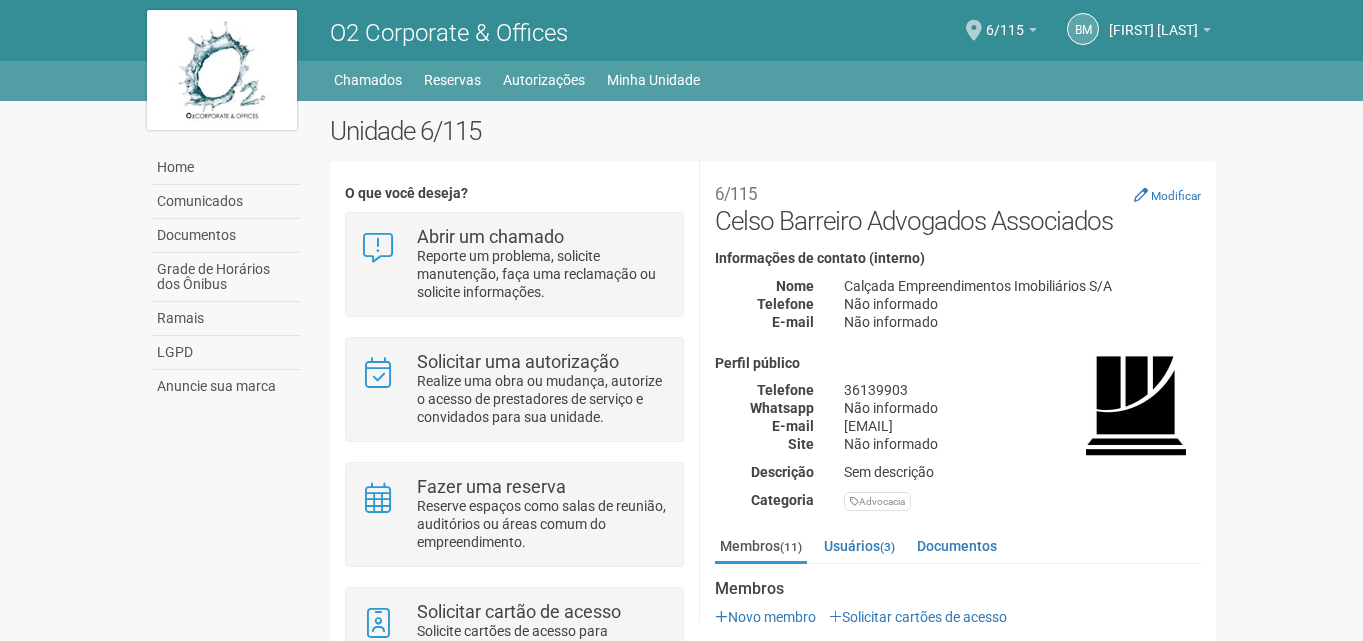 scroll, scrollTop: 0, scrollLeft: 0, axis: both 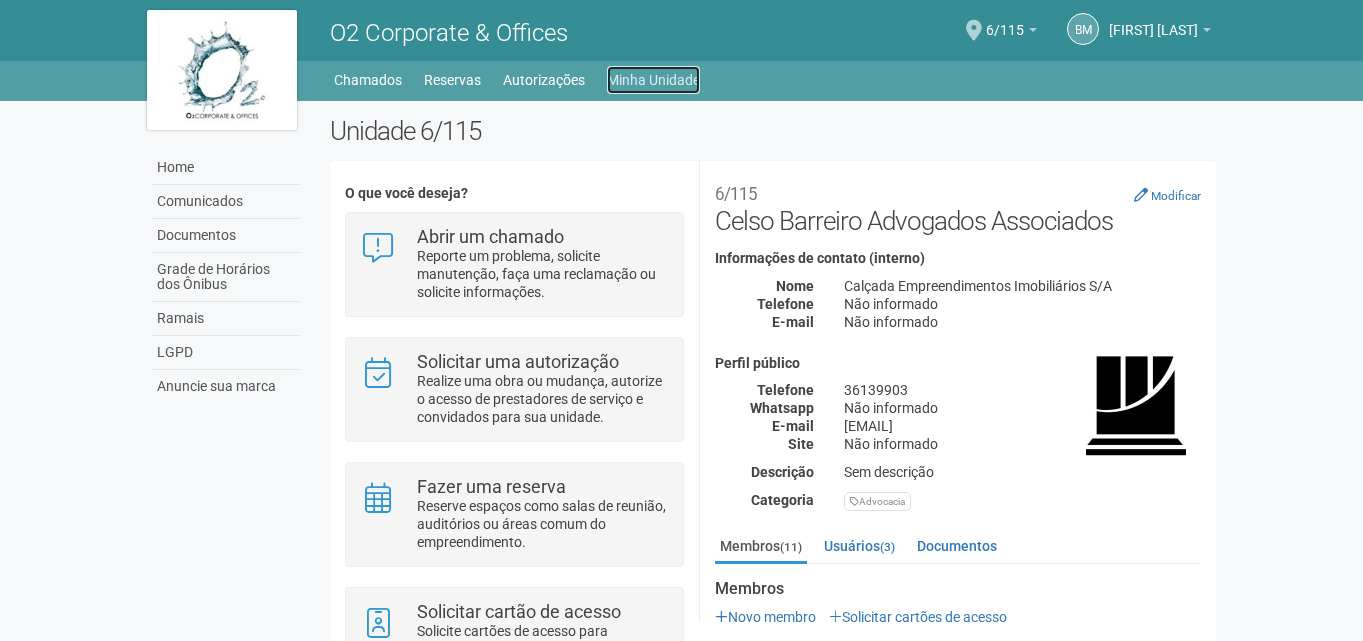 click on "Minha Unidade" at bounding box center (653, 80) 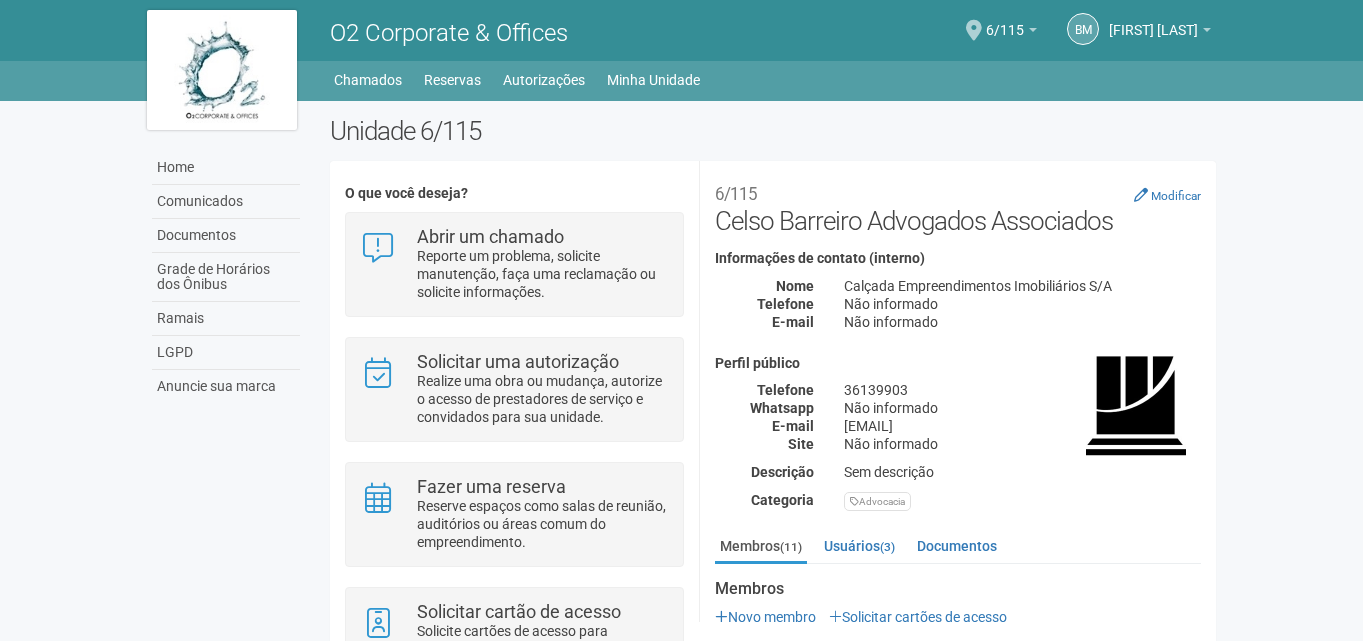 scroll, scrollTop: 0, scrollLeft: 0, axis: both 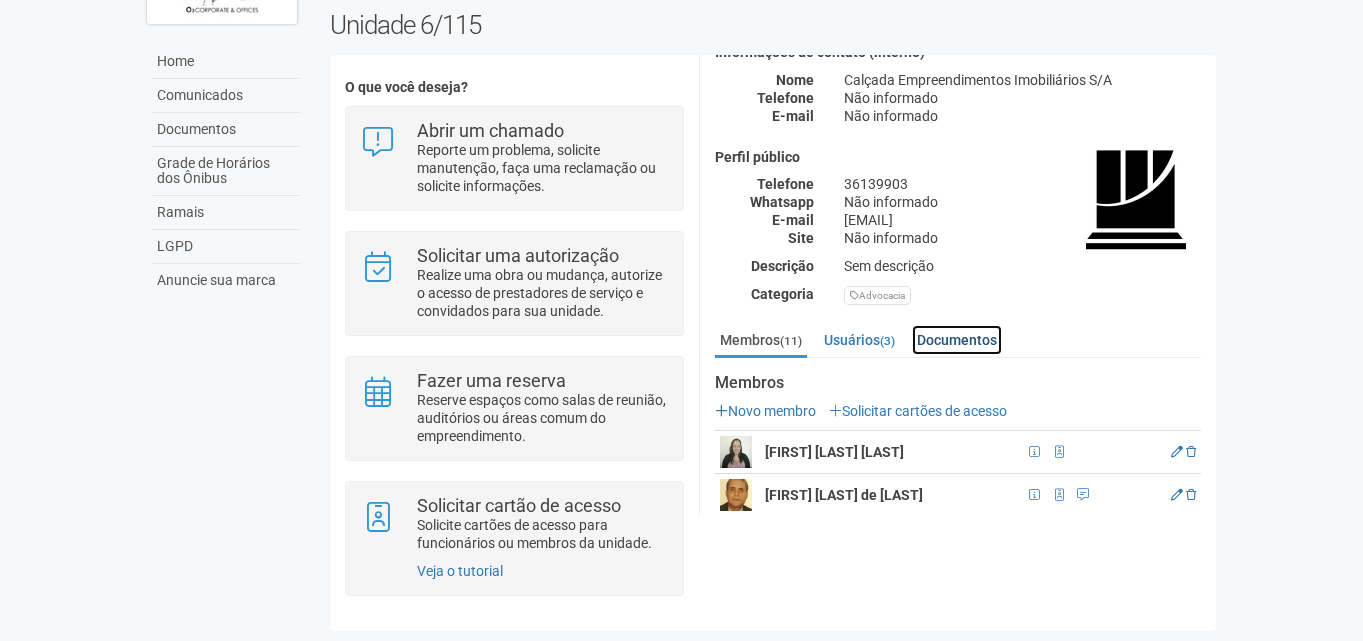click on "Documentos" at bounding box center (957, 340) 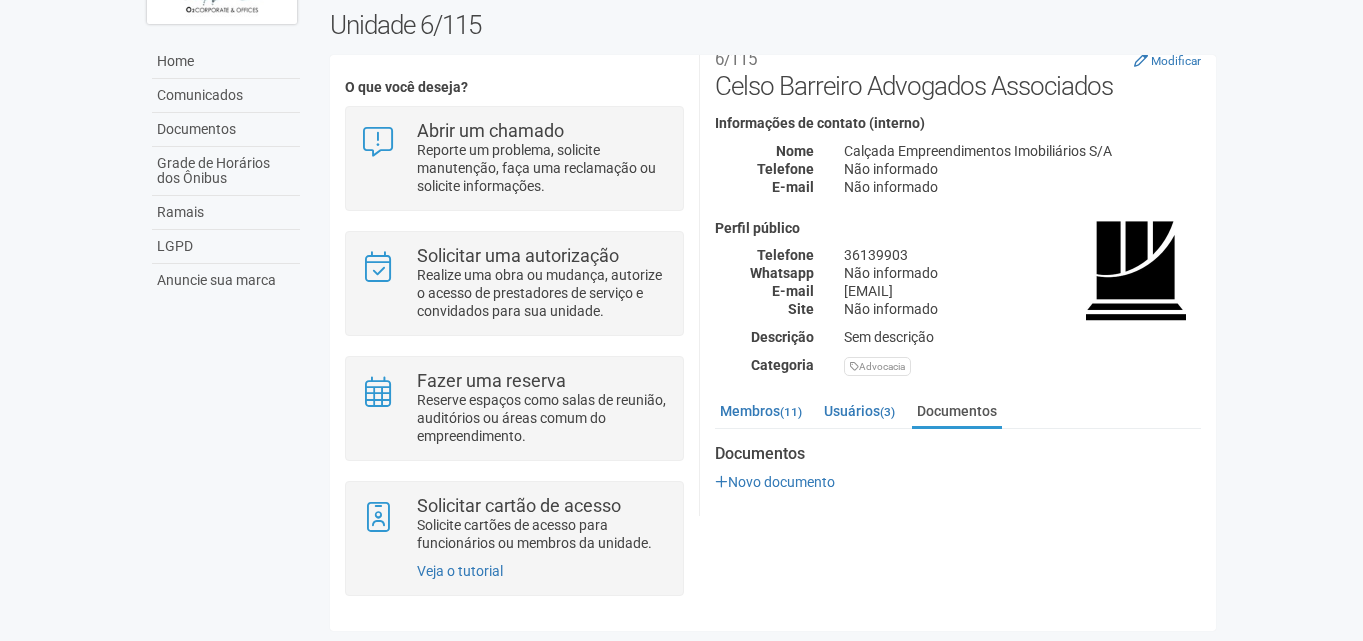 scroll, scrollTop: 28, scrollLeft: 0, axis: vertical 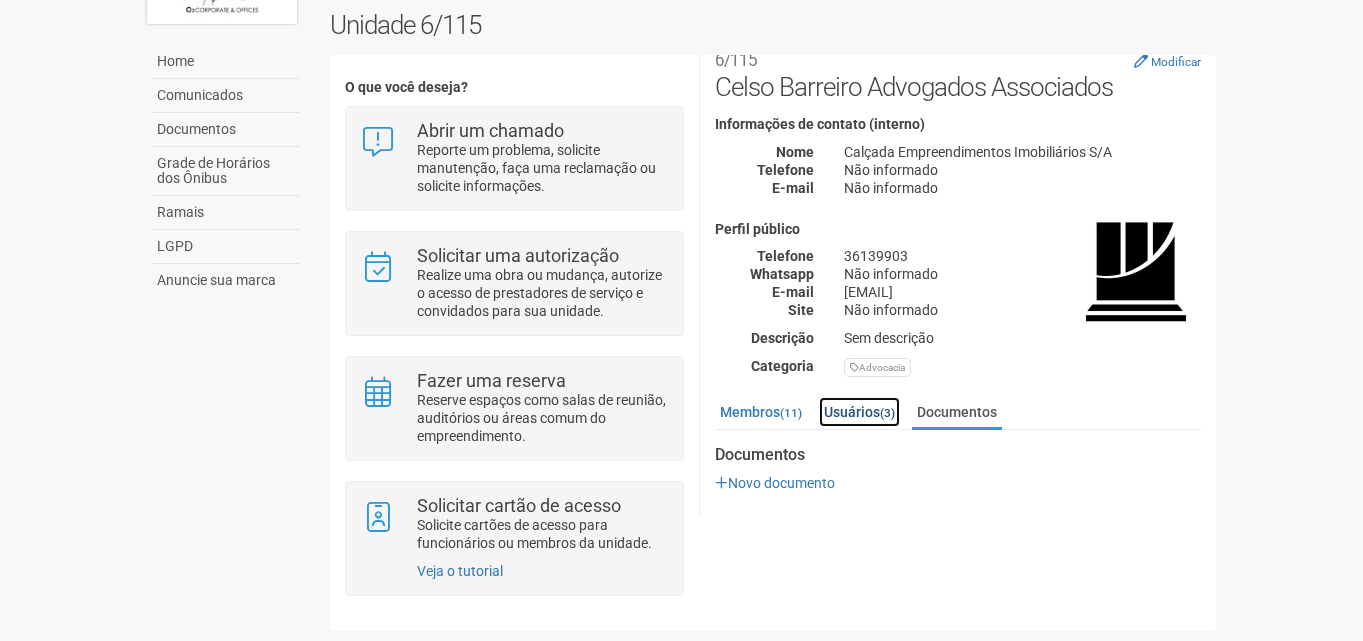 click on "Usuários
(3)" at bounding box center (859, 412) 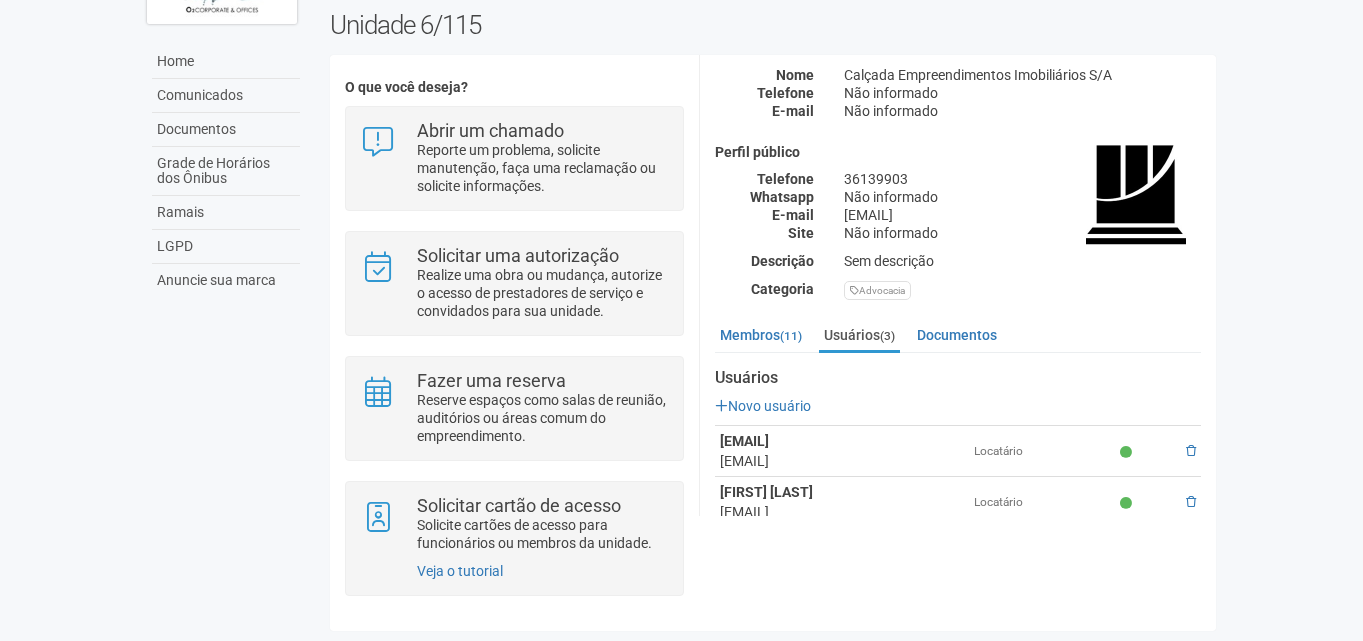 scroll, scrollTop: 191, scrollLeft: 0, axis: vertical 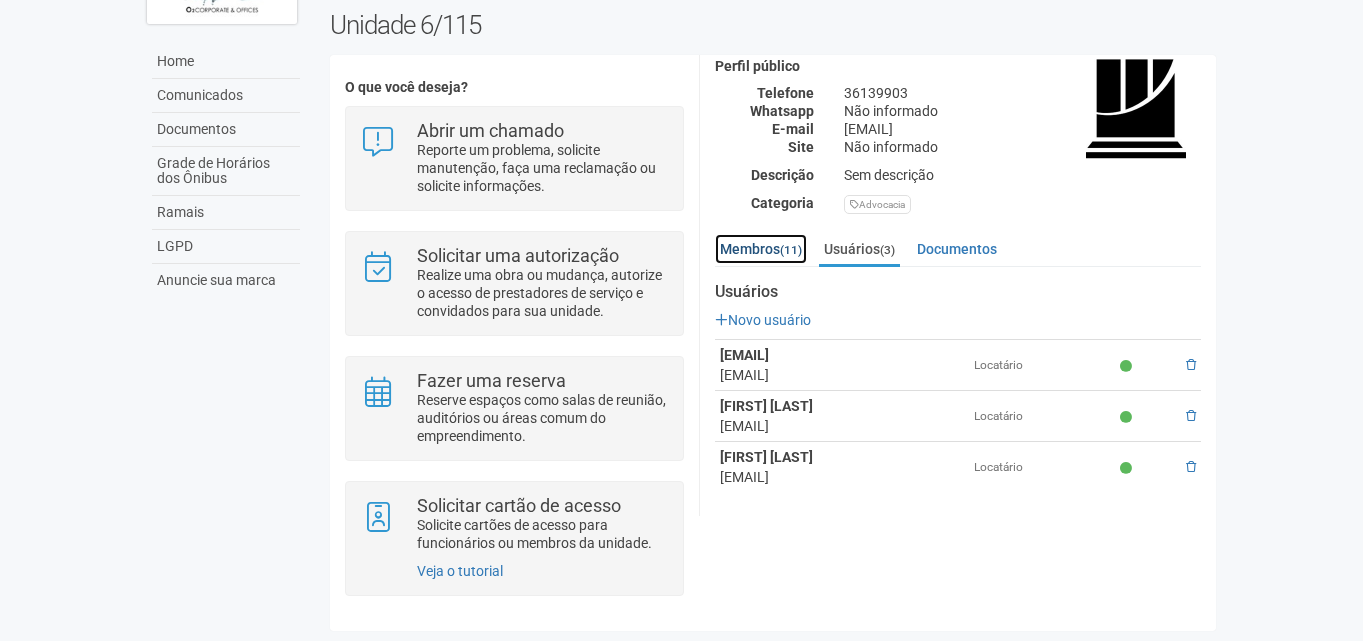 click on "Membros
(11)" at bounding box center (761, 249) 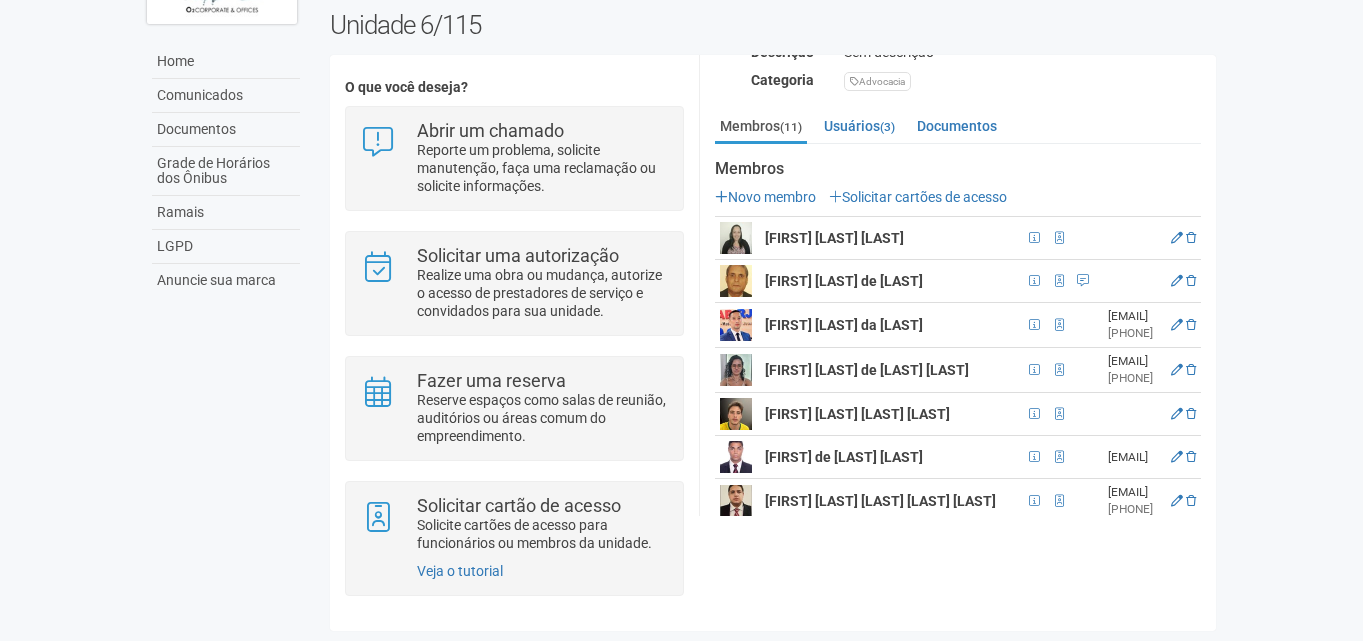 scroll, scrollTop: 307, scrollLeft: 0, axis: vertical 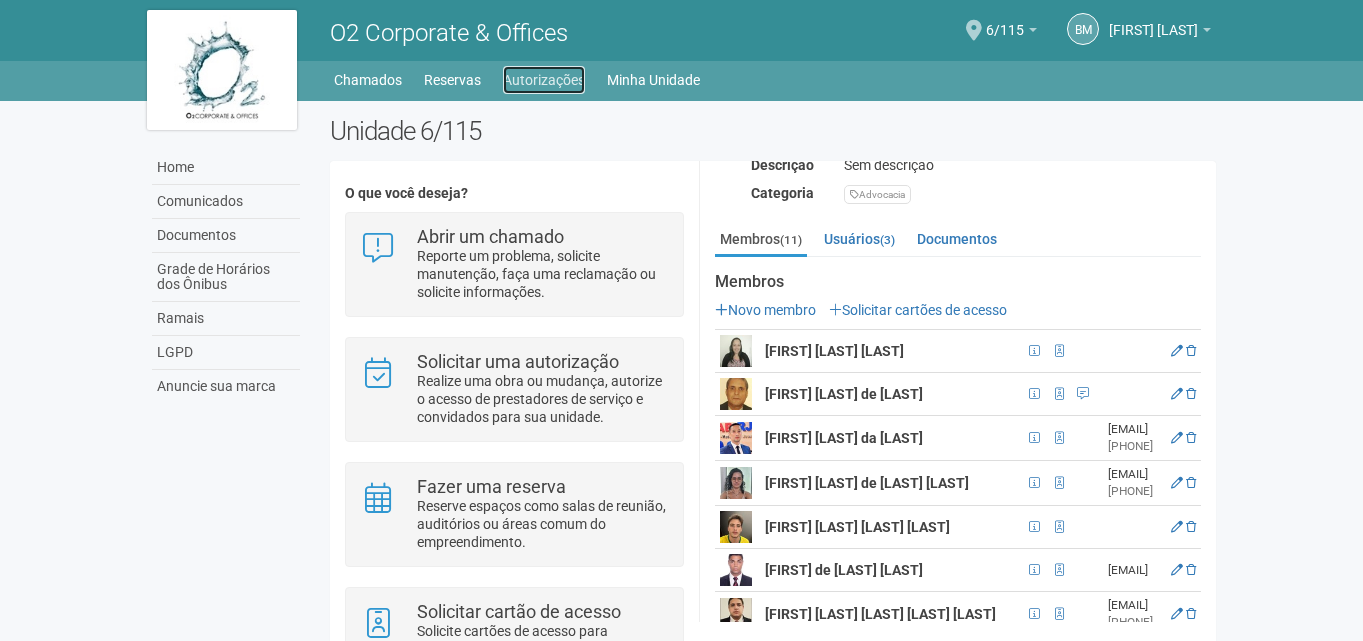 click on "Autorizações" at bounding box center (544, 80) 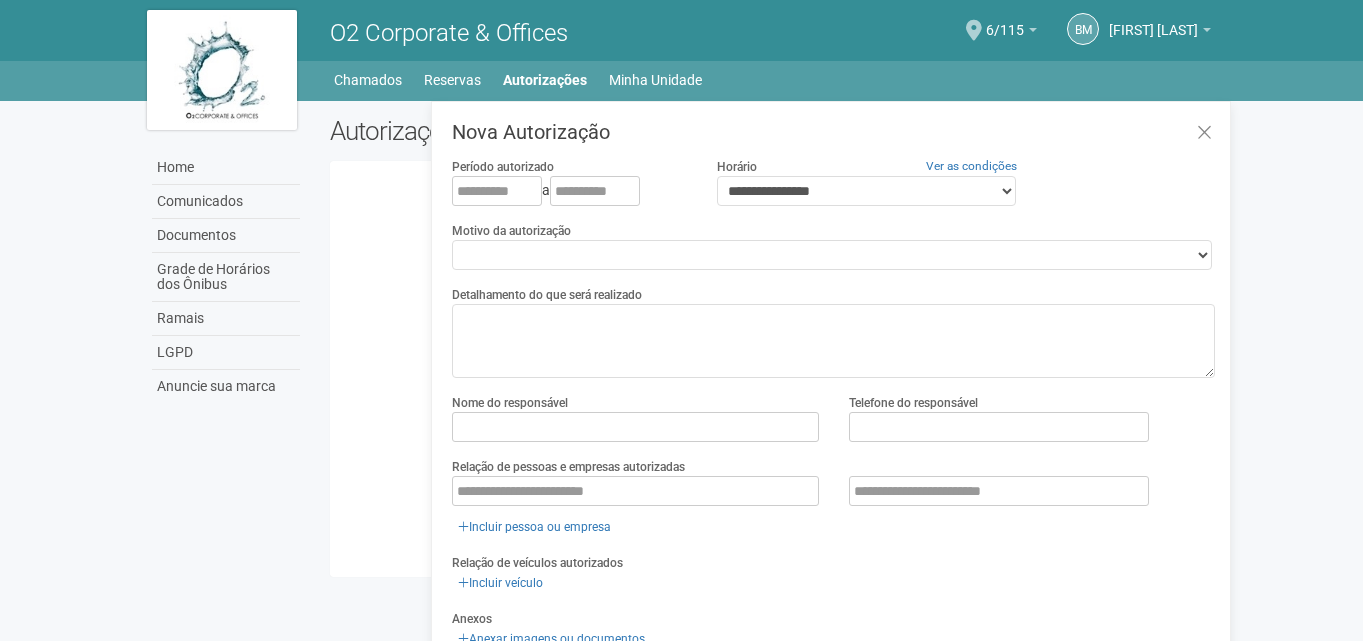 scroll, scrollTop: 0, scrollLeft: 0, axis: both 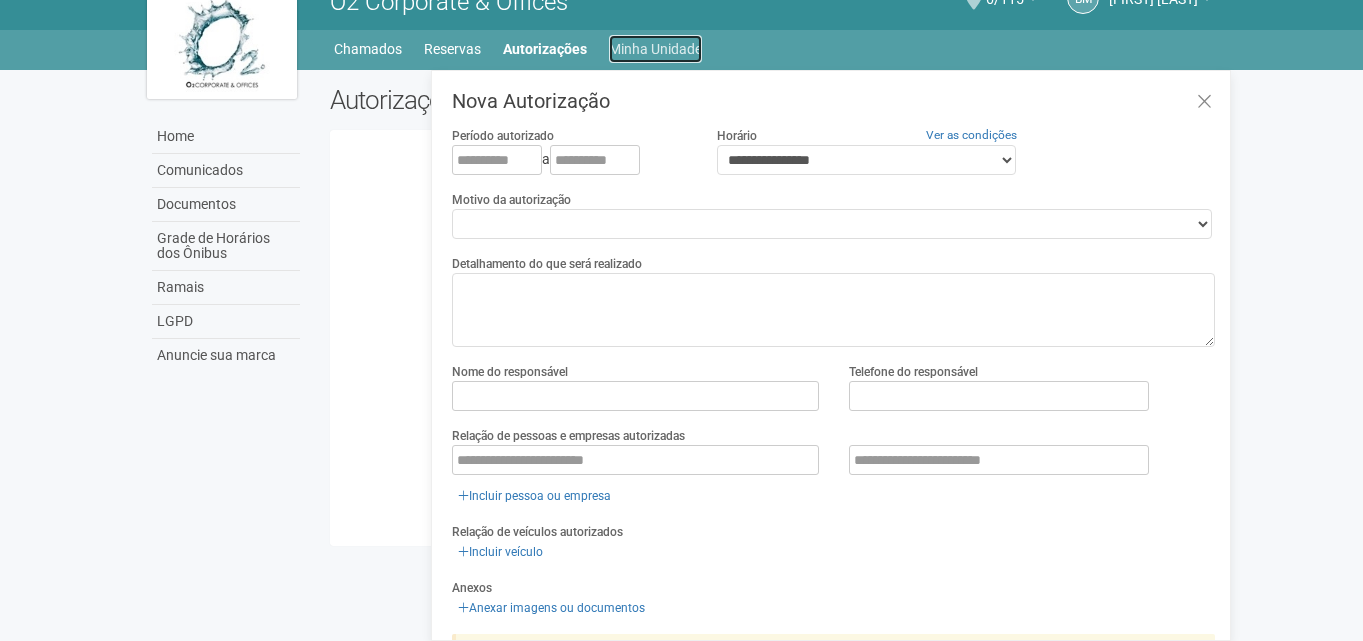 click on "Minha Unidade" at bounding box center [655, 49] 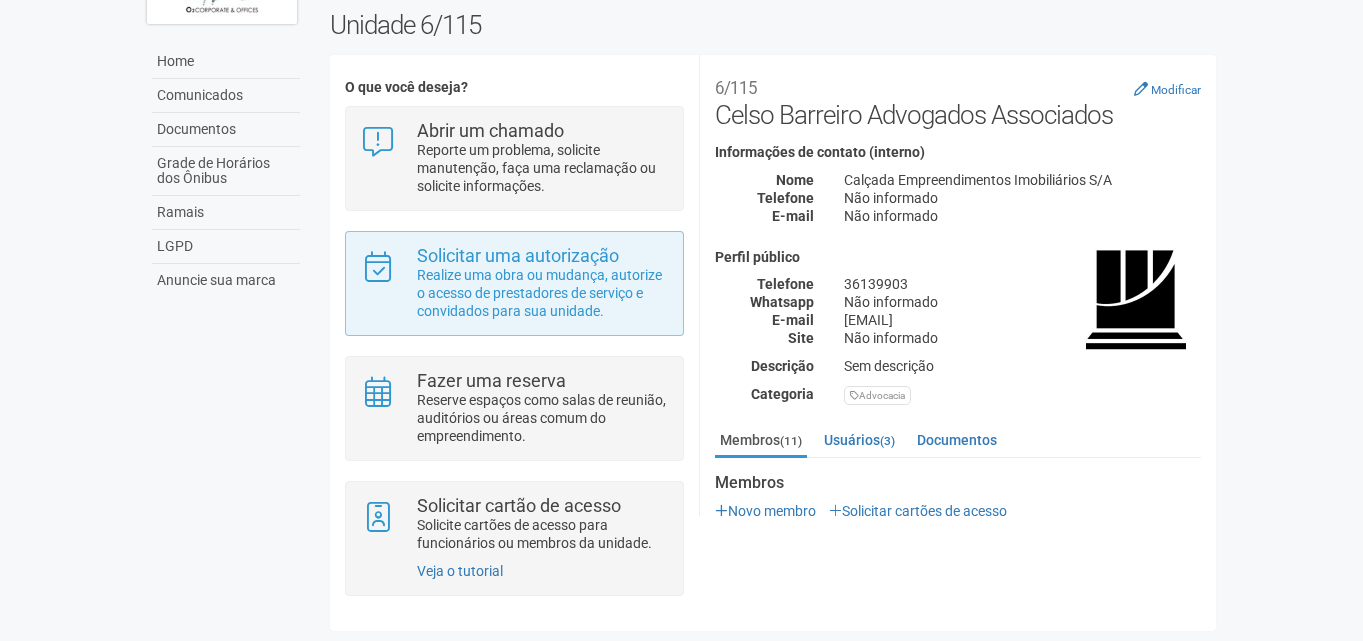 scroll, scrollTop: 110, scrollLeft: 0, axis: vertical 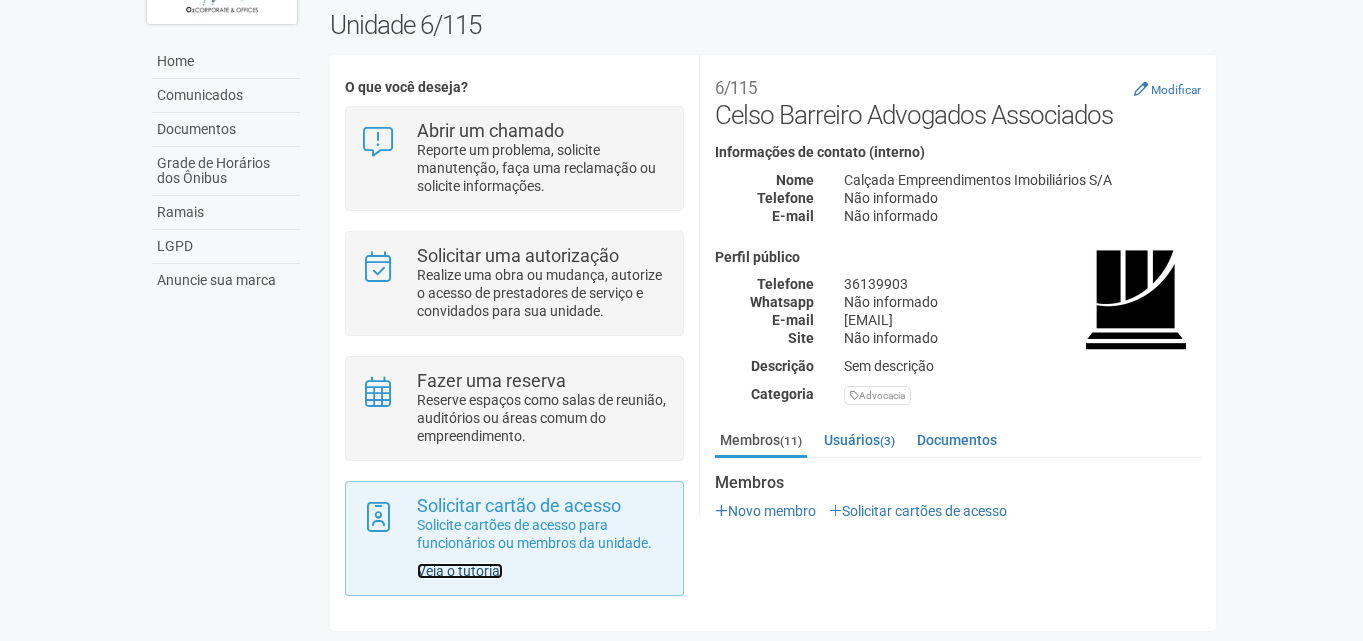 click on "Veja o tutorial" at bounding box center [460, 571] 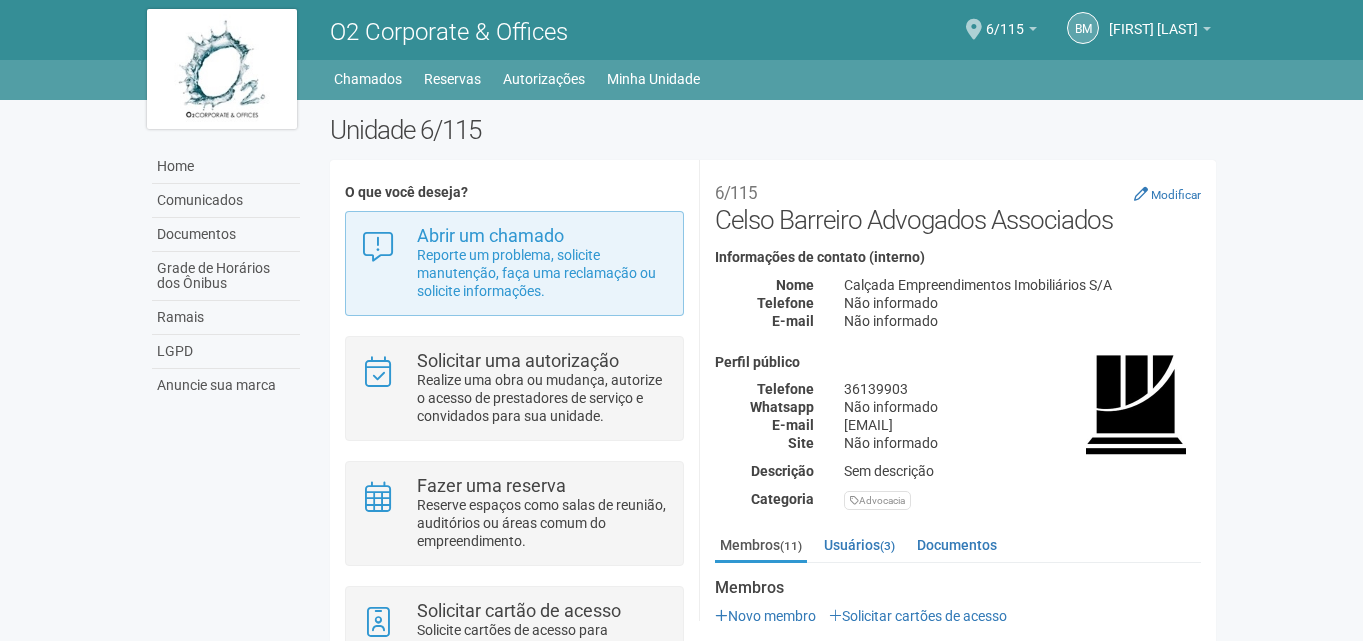 scroll, scrollTop: 0, scrollLeft: 0, axis: both 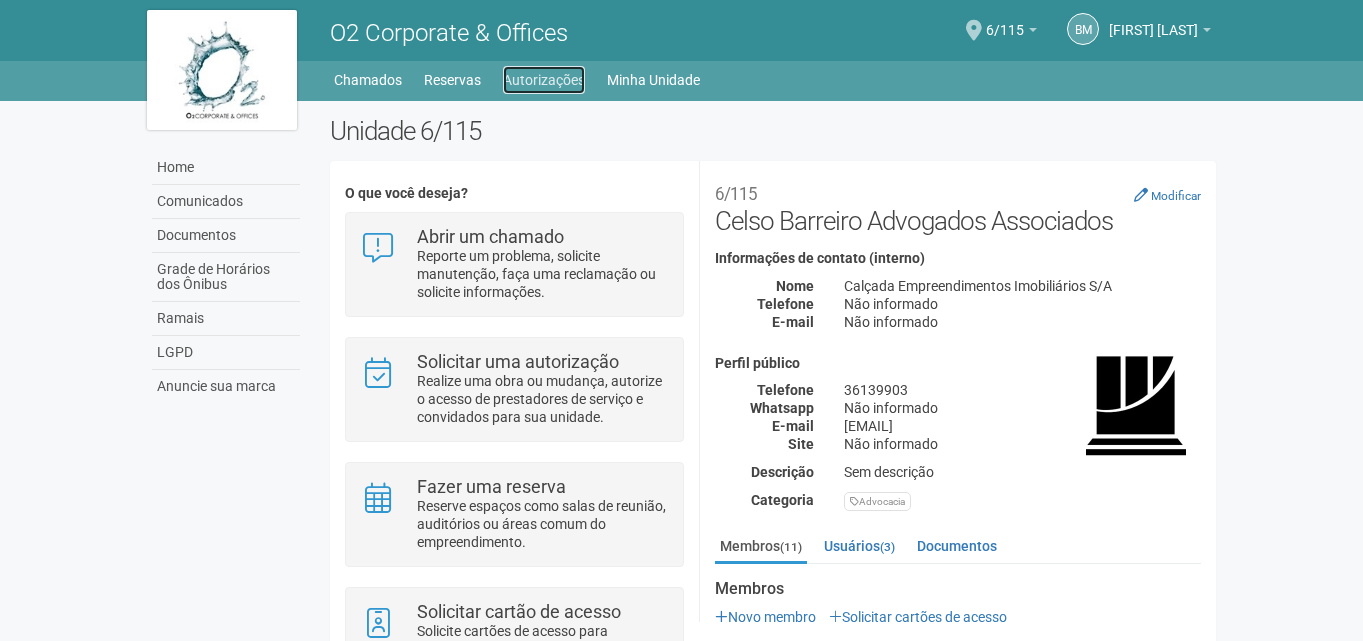 click on "Autorizações" at bounding box center [544, 80] 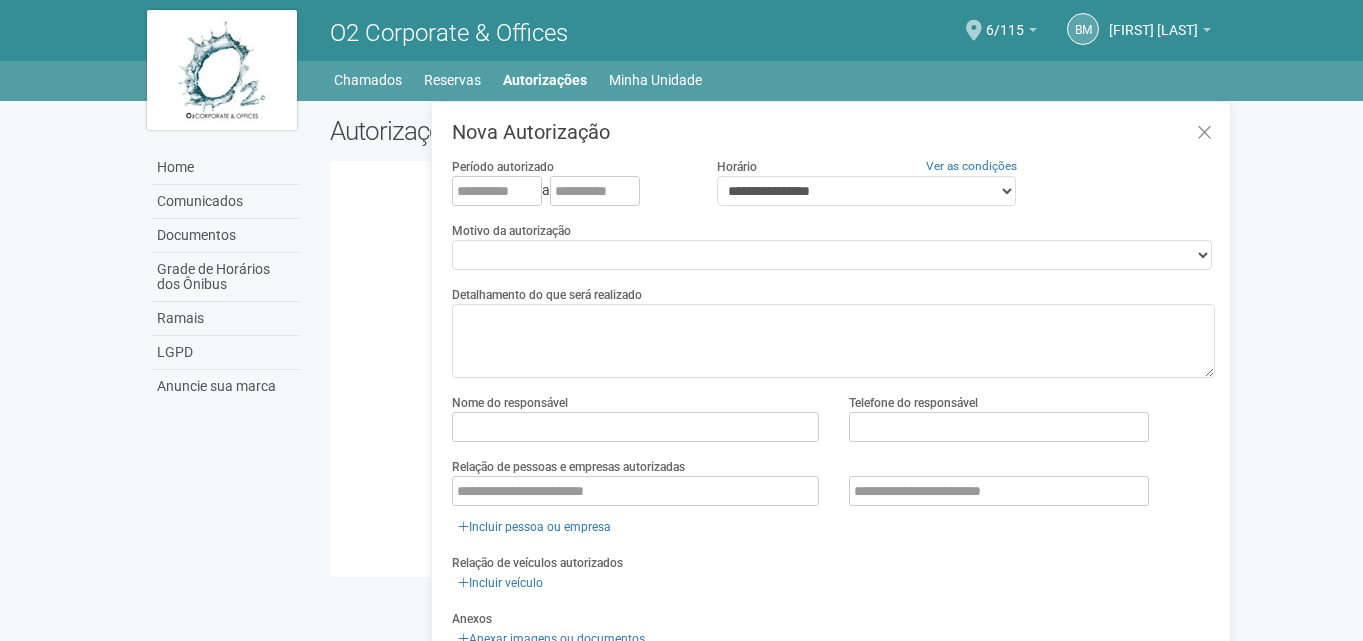 scroll, scrollTop: 0, scrollLeft: 0, axis: both 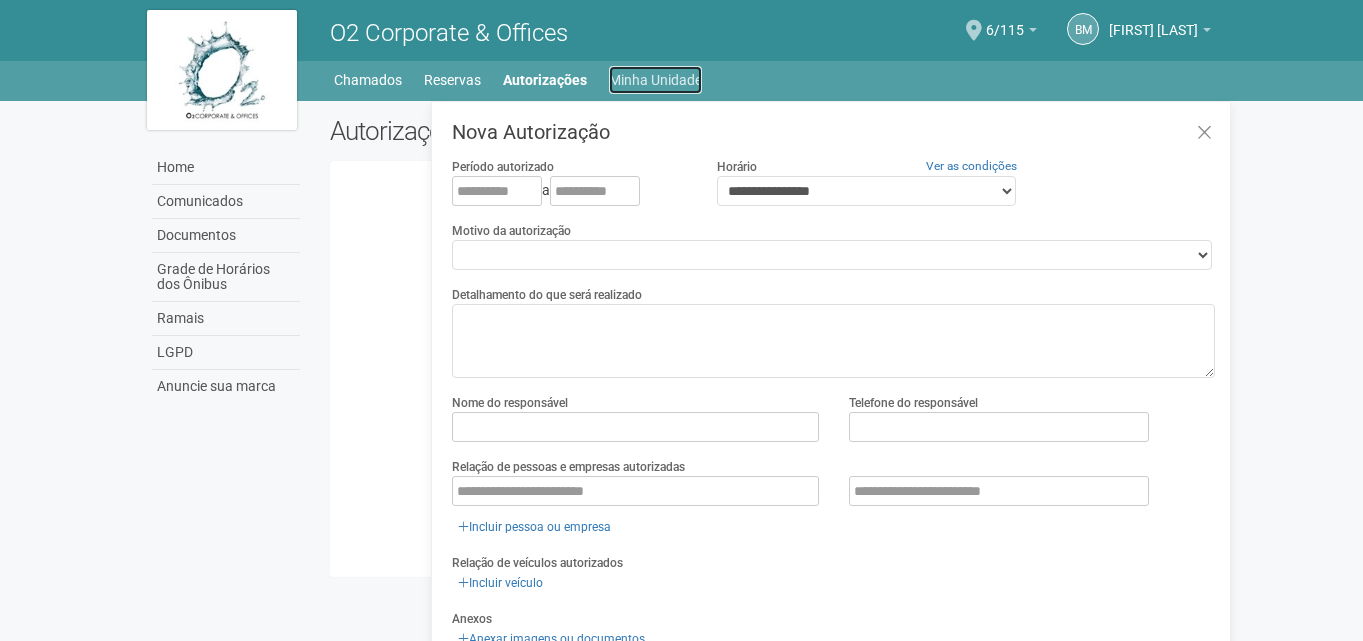 click on "Minha Unidade" at bounding box center [655, 80] 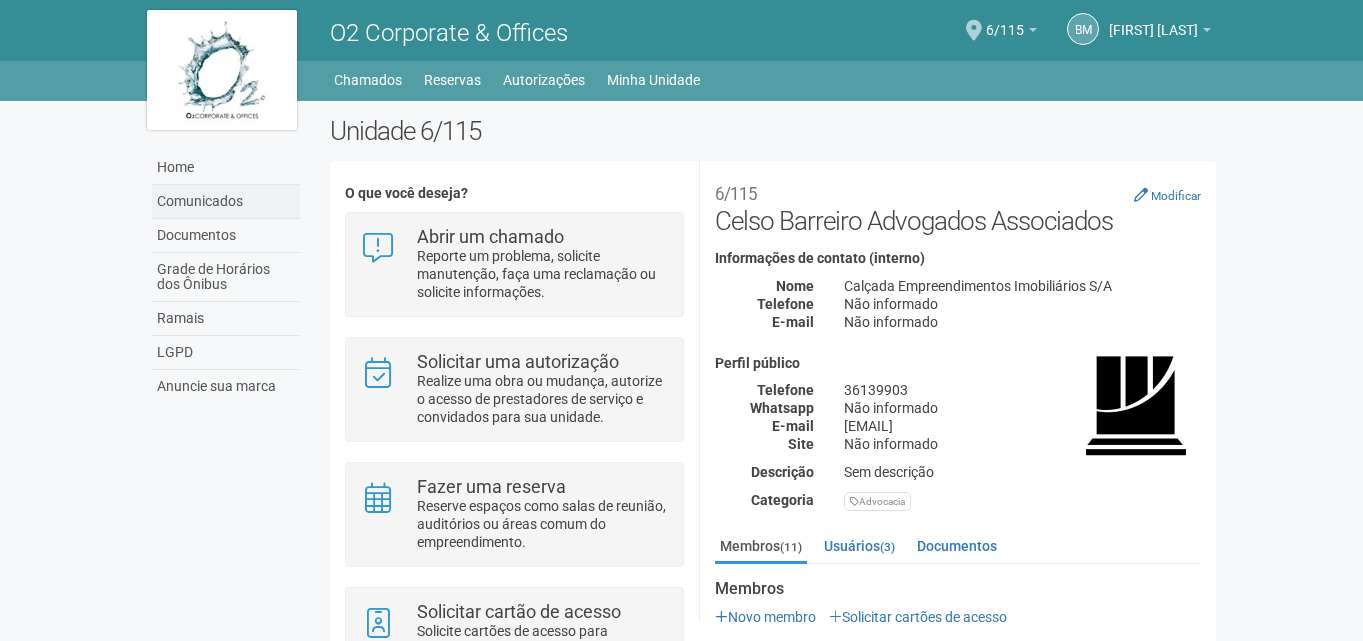 scroll, scrollTop: 0, scrollLeft: 0, axis: both 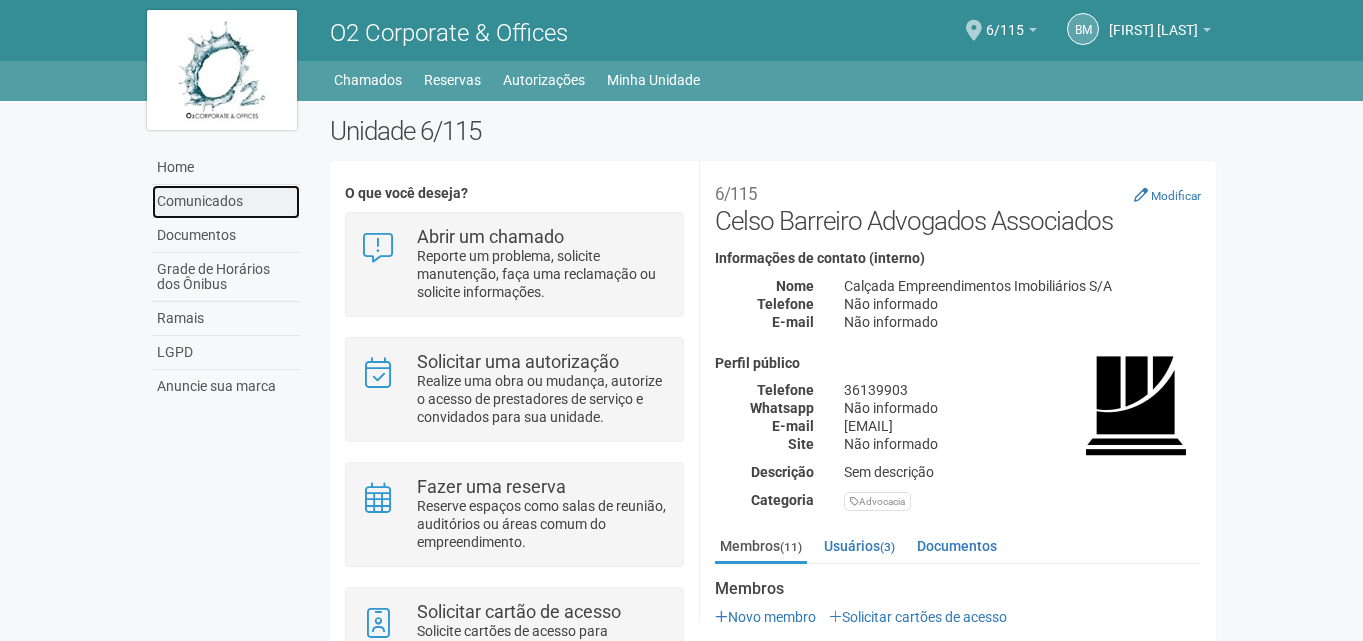 click on "Comunicados" at bounding box center [226, 202] 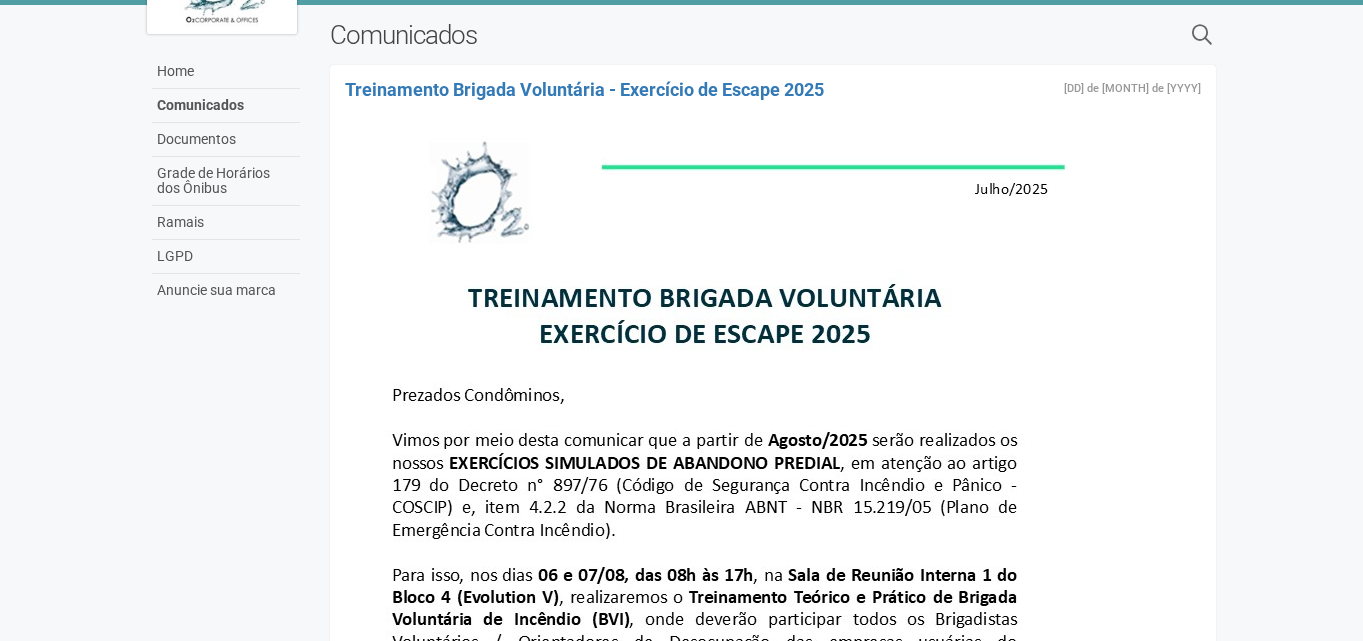 scroll, scrollTop: 0, scrollLeft: 0, axis: both 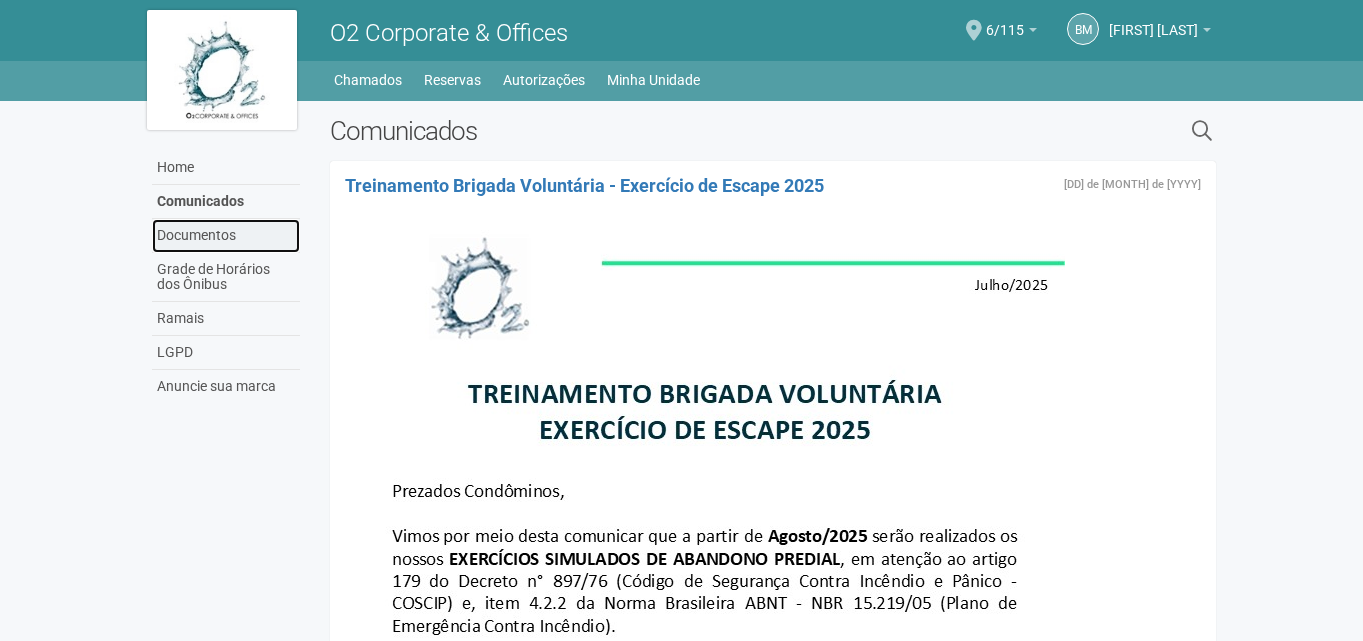 click on "Documentos" at bounding box center [226, 236] 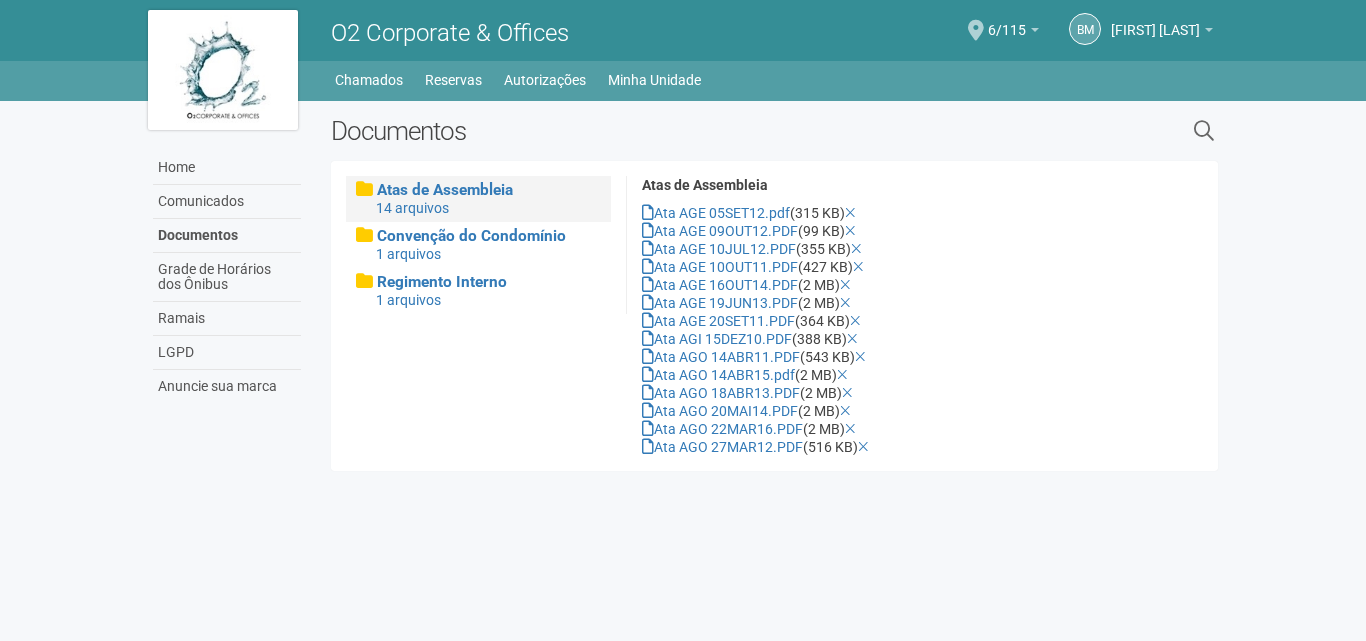 scroll, scrollTop: 0, scrollLeft: 0, axis: both 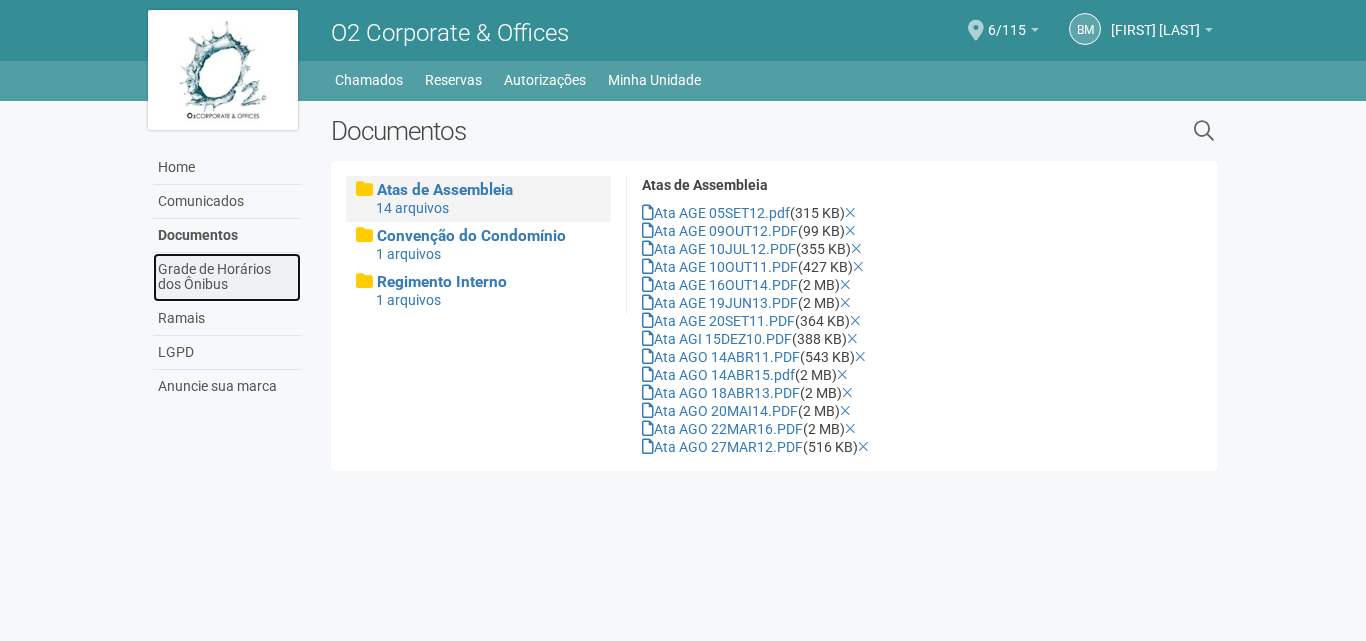 click on "Grade de Horários dos Ônibus" at bounding box center (227, 277) 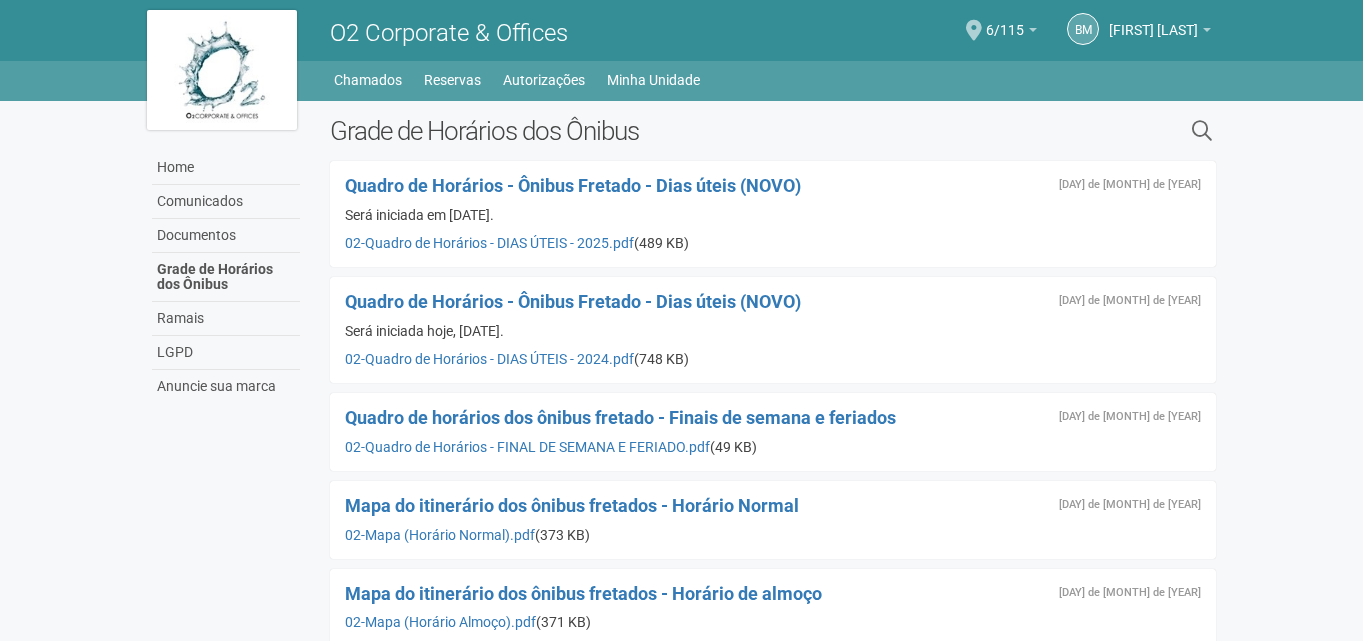scroll, scrollTop: 0, scrollLeft: 0, axis: both 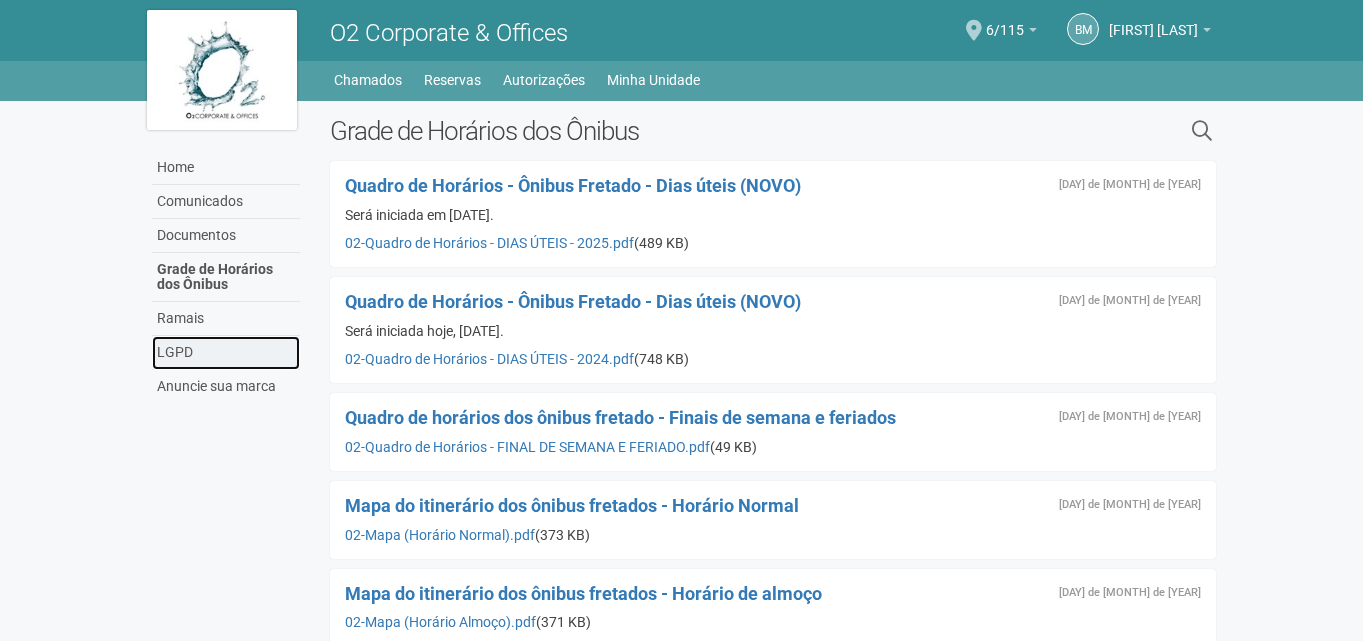 click on "LGPD" at bounding box center (226, 353) 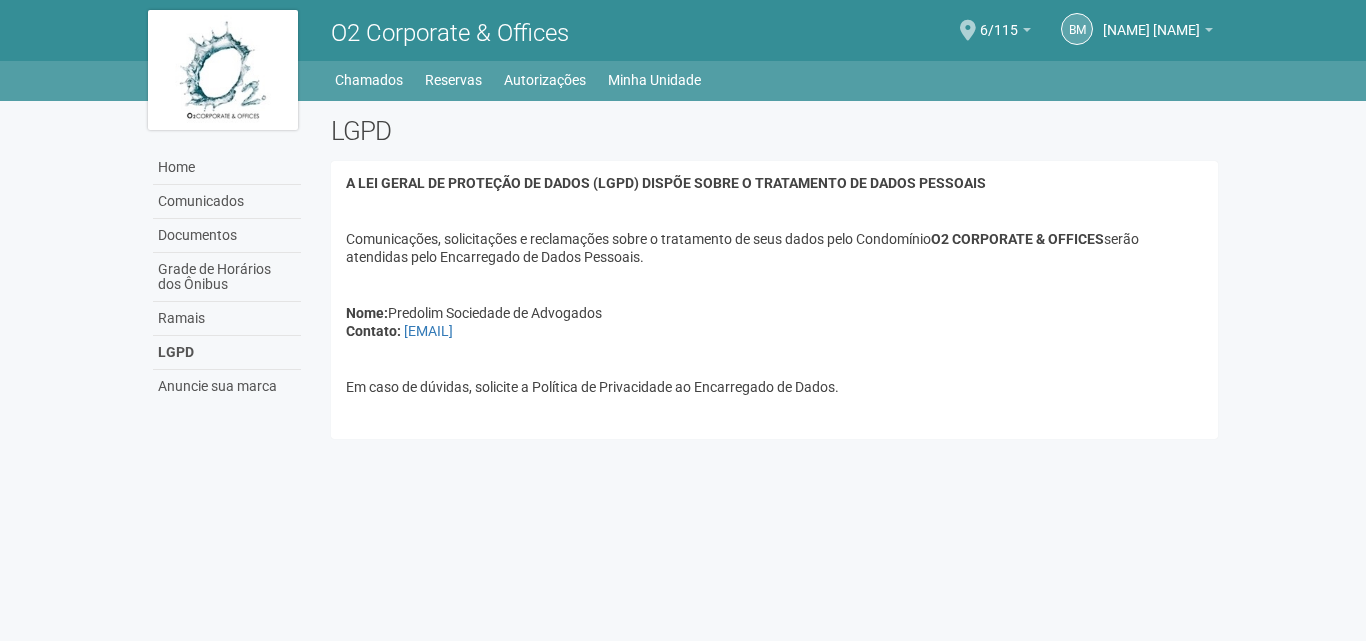 scroll, scrollTop: 0, scrollLeft: 0, axis: both 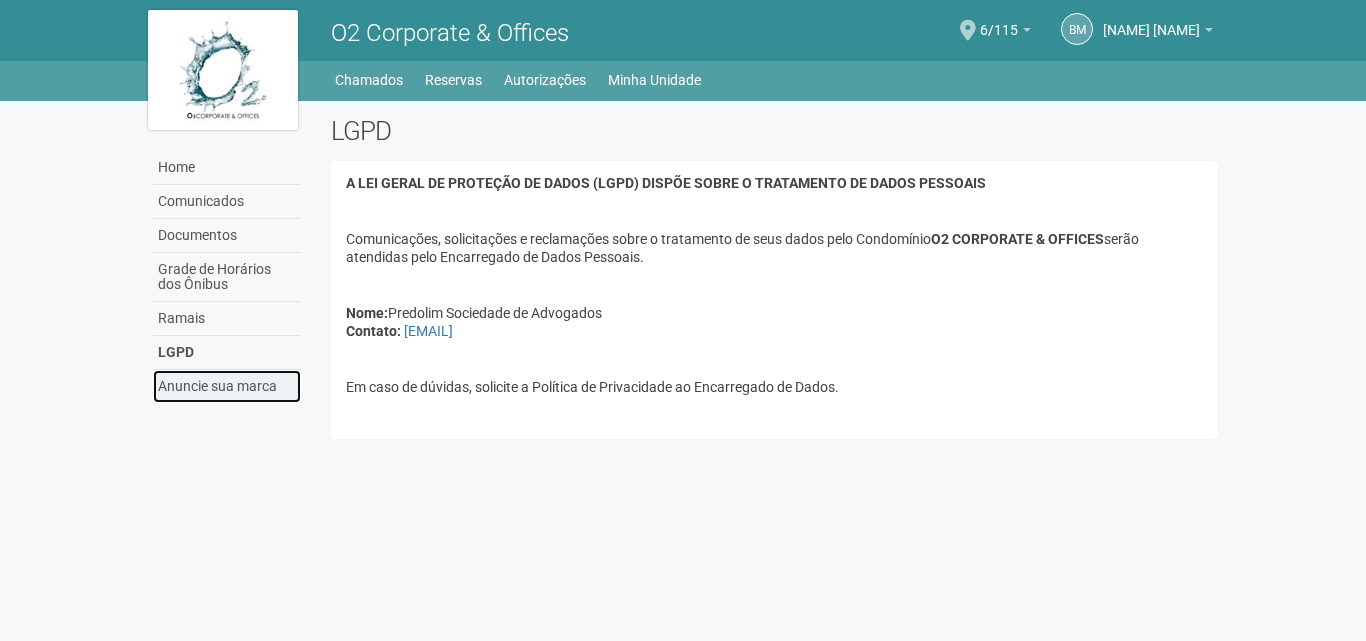 click on "Anuncie sua marca" at bounding box center [227, 386] 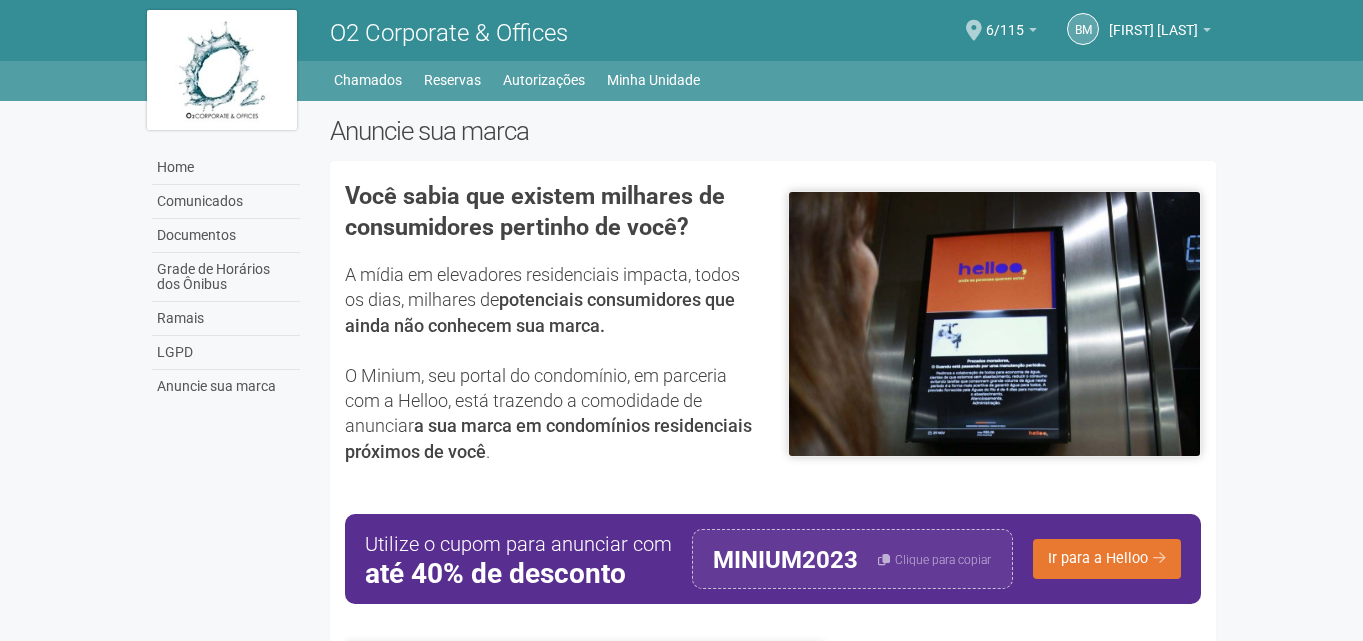 scroll, scrollTop: 0, scrollLeft: 0, axis: both 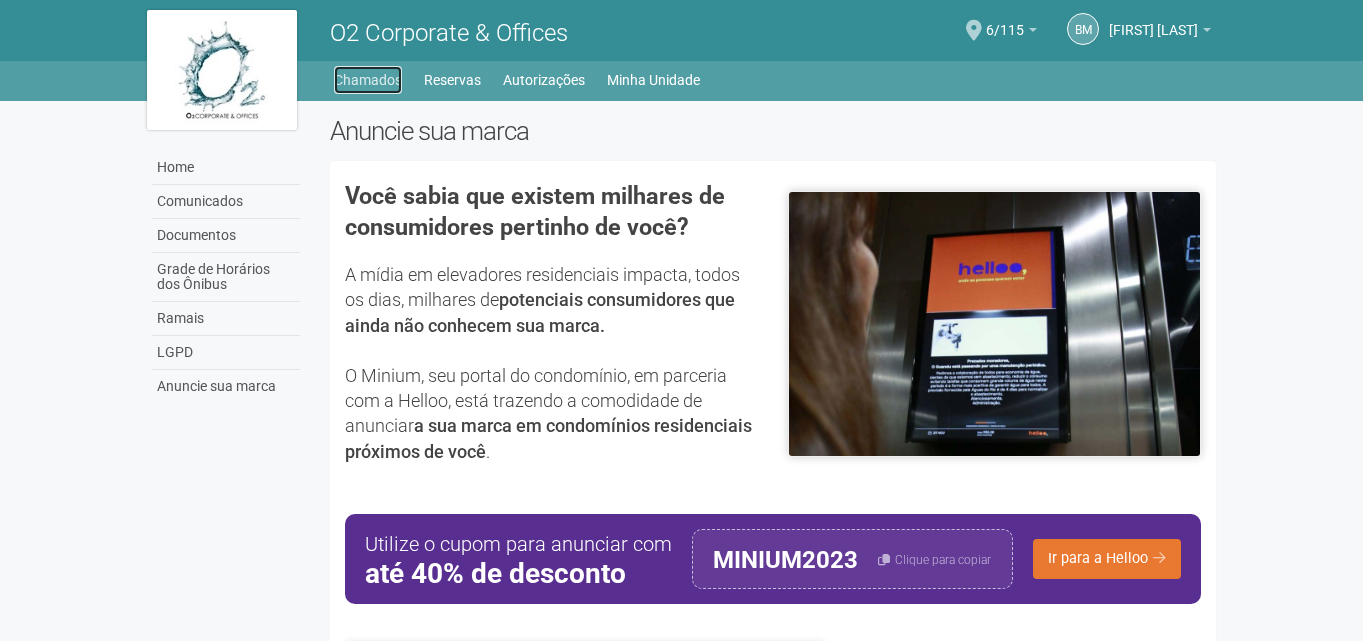click on "Chamados" at bounding box center [368, 80] 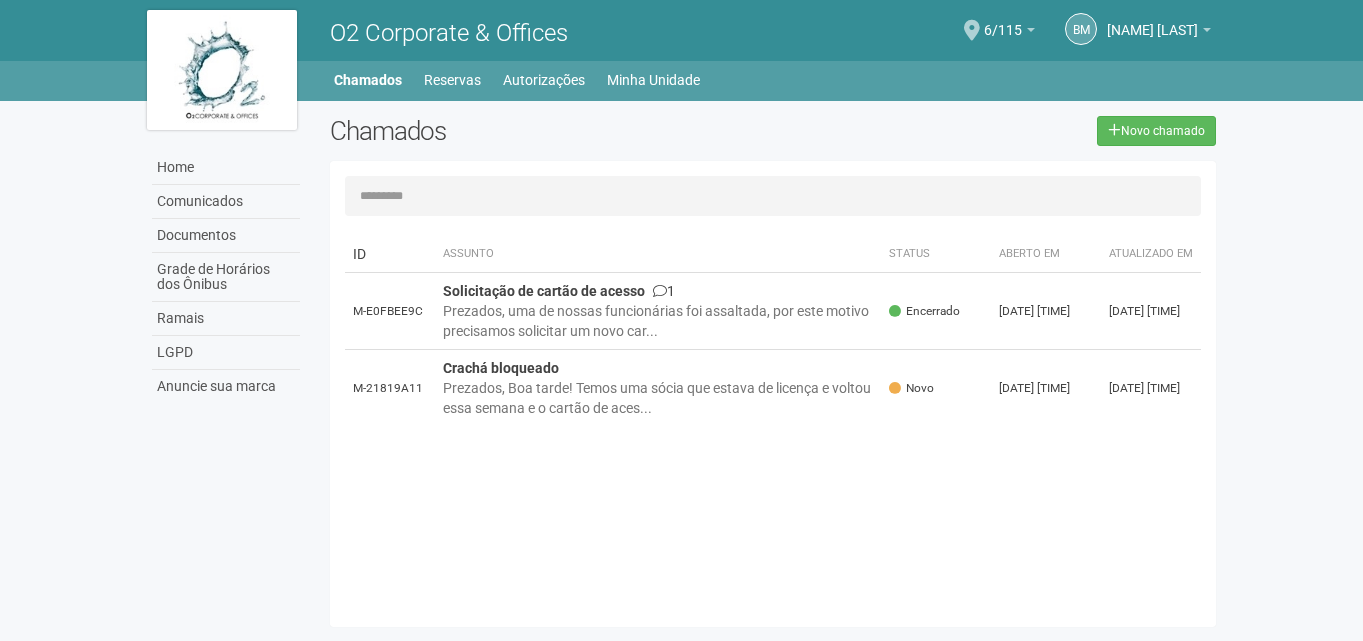 scroll, scrollTop: 0, scrollLeft: 0, axis: both 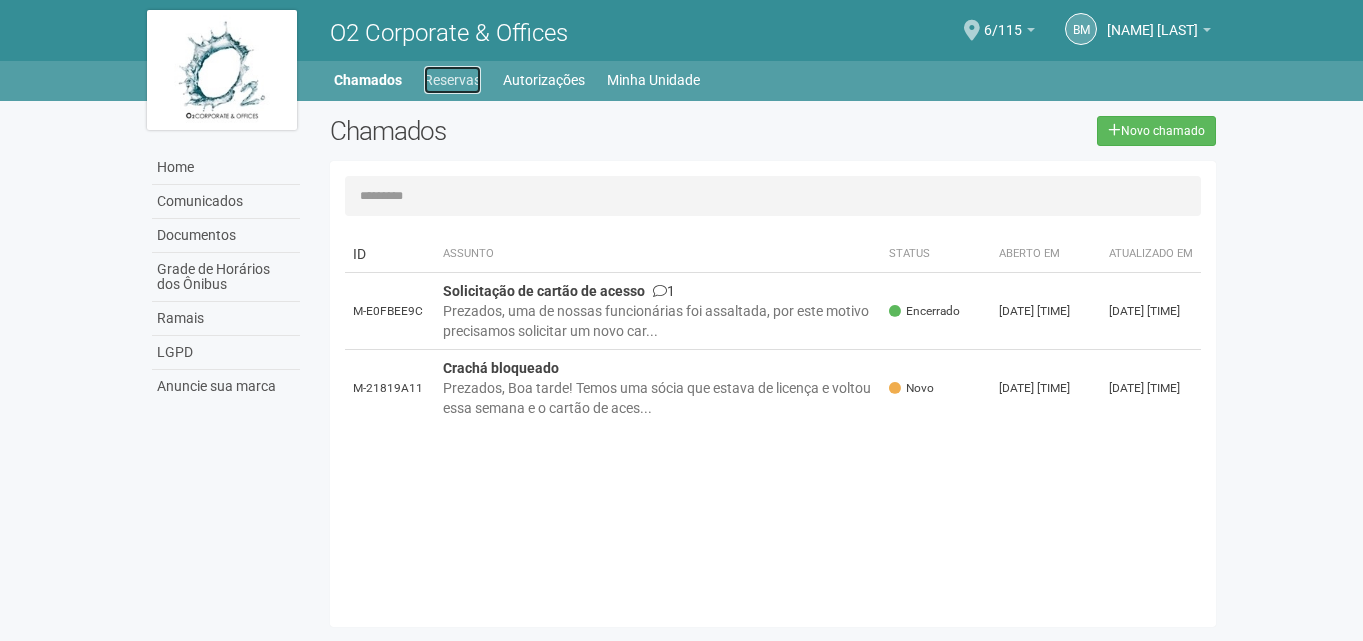 click on "Reservas" at bounding box center (452, 80) 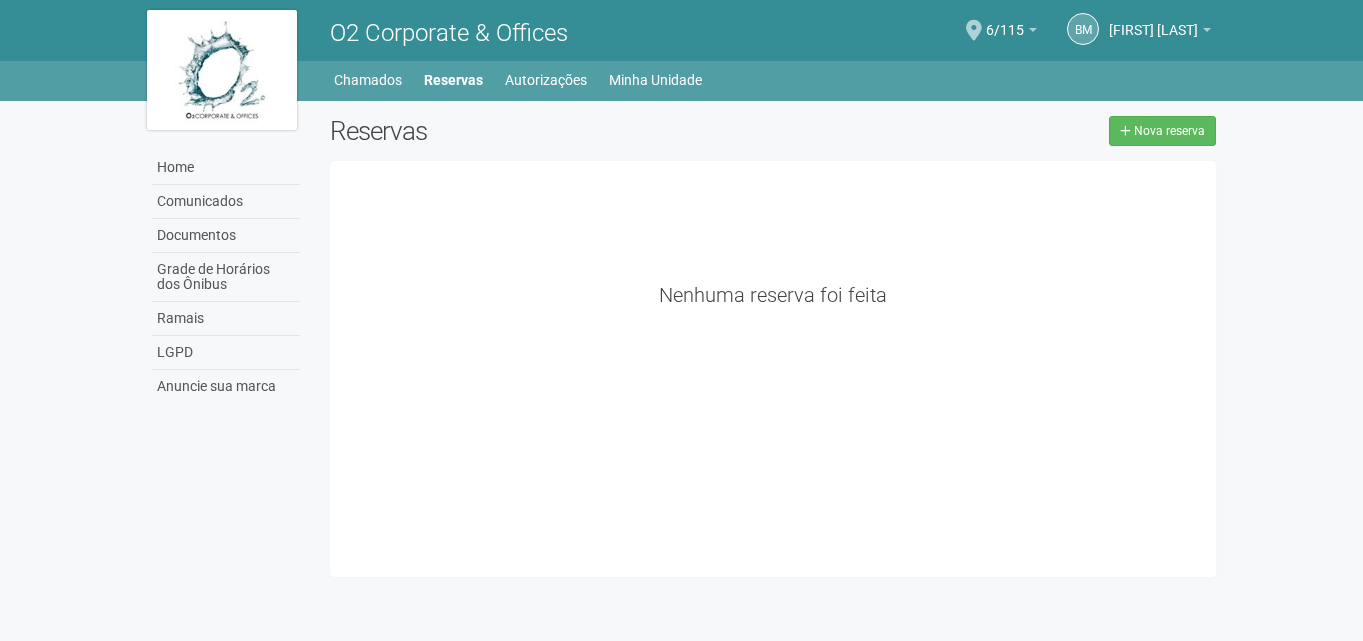 scroll, scrollTop: 0, scrollLeft: 0, axis: both 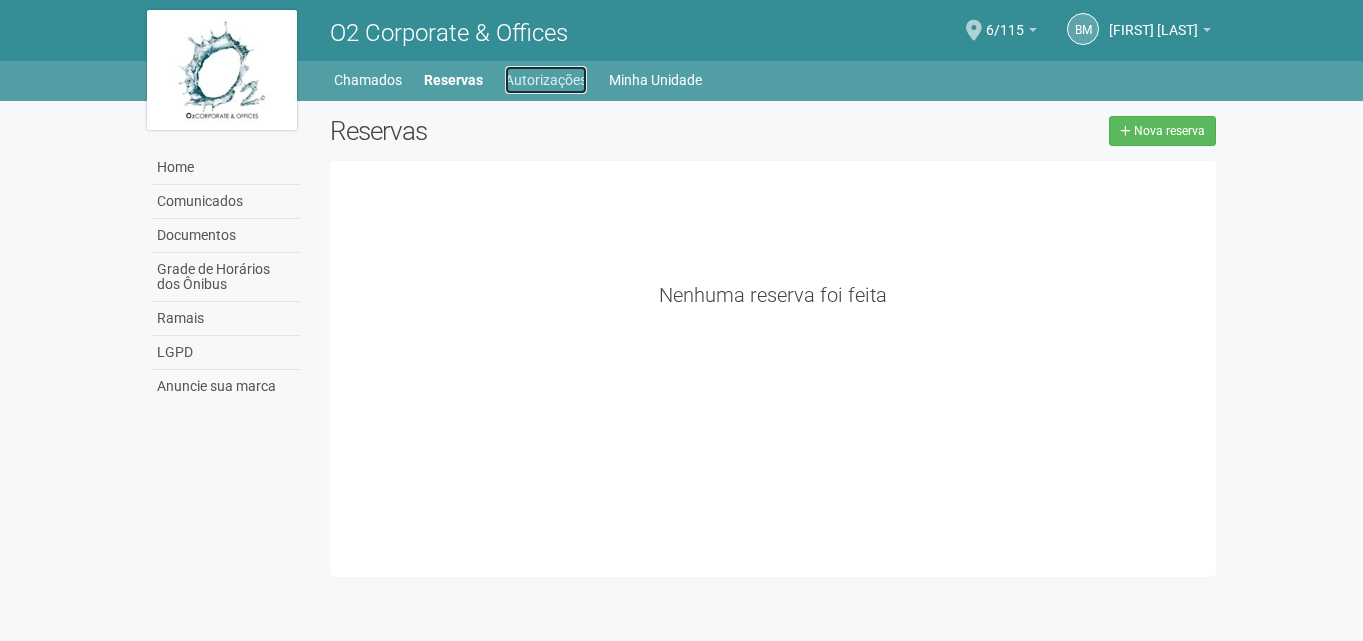 click on "Autorizações" at bounding box center (546, 80) 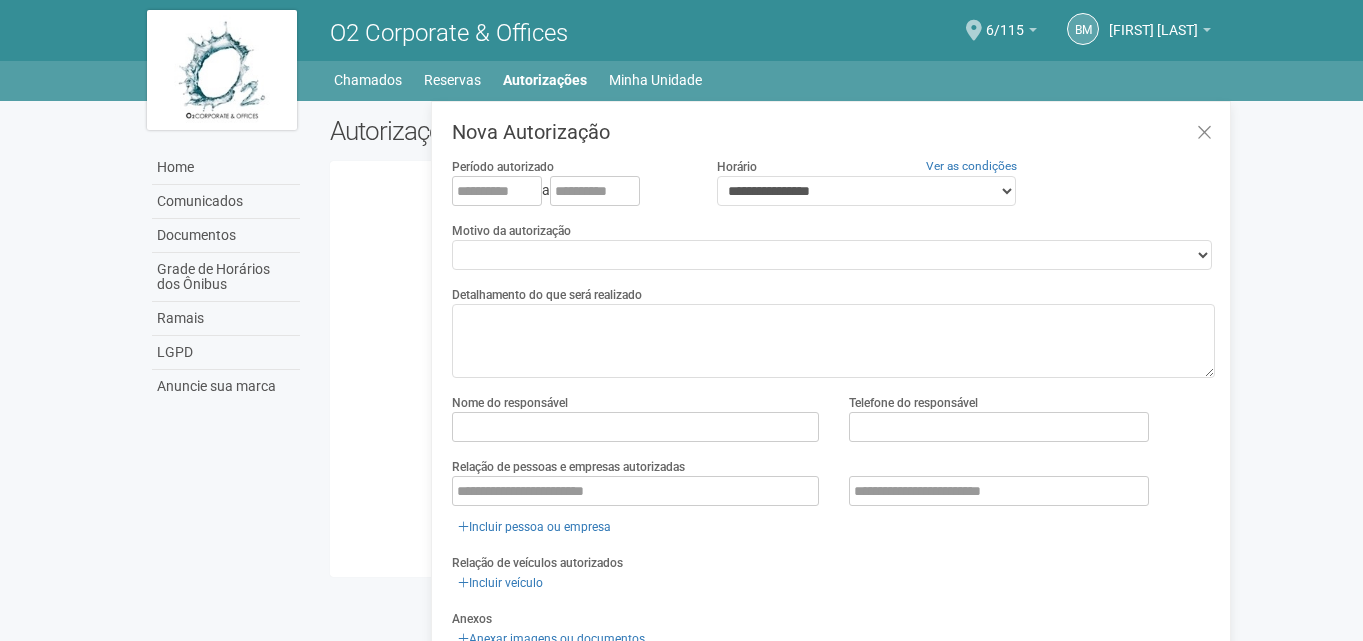 scroll, scrollTop: 0, scrollLeft: 0, axis: both 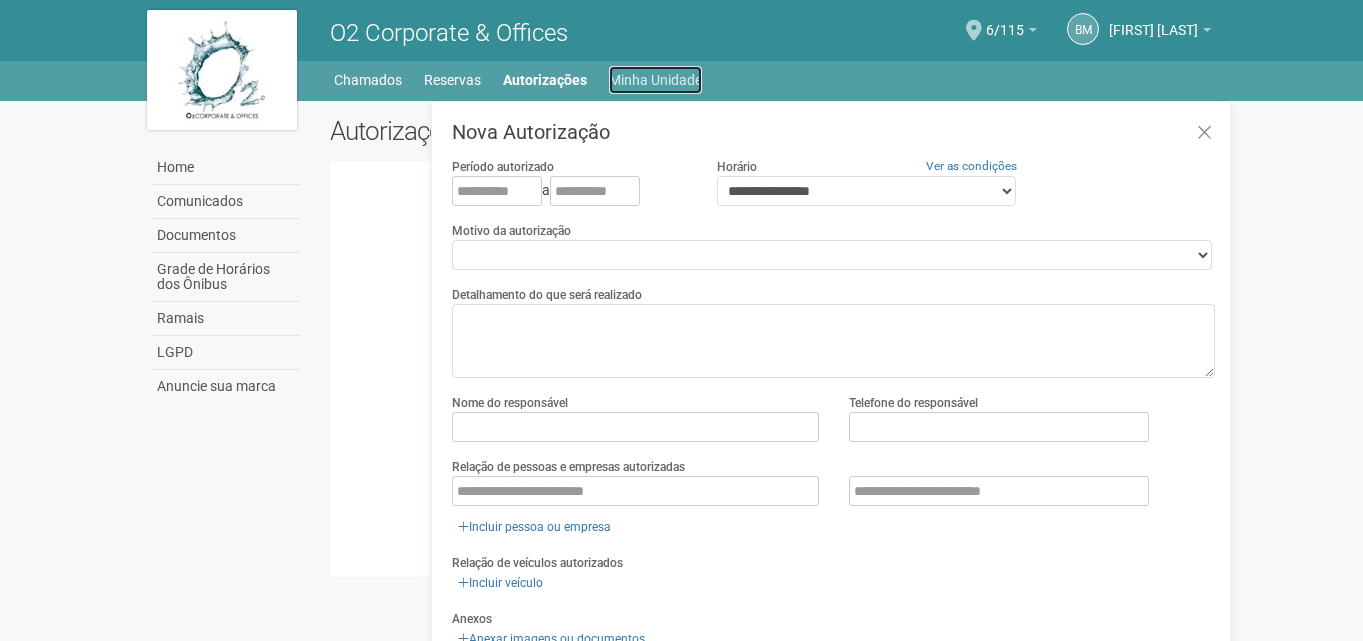 click on "Minha Unidade" at bounding box center [655, 80] 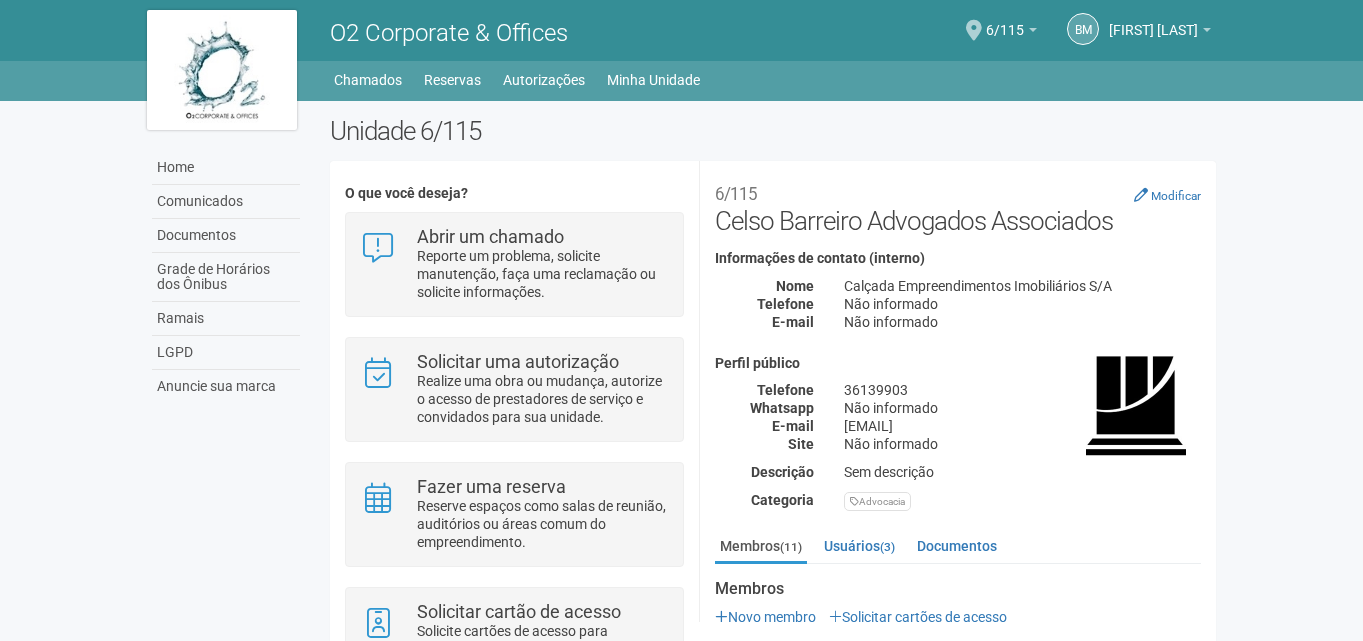 scroll, scrollTop: 0, scrollLeft: 0, axis: both 